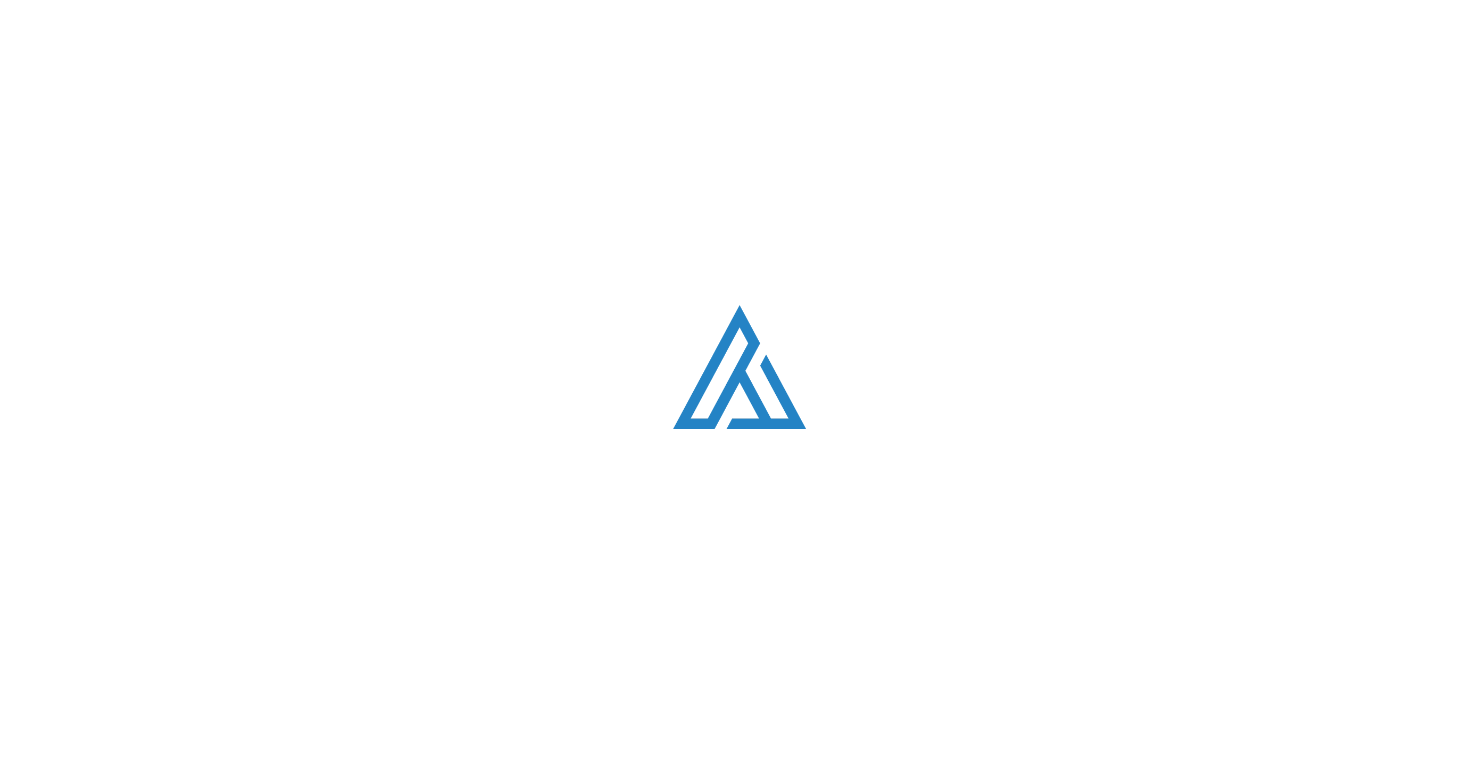 scroll, scrollTop: 0, scrollLeft: 0, axis: both 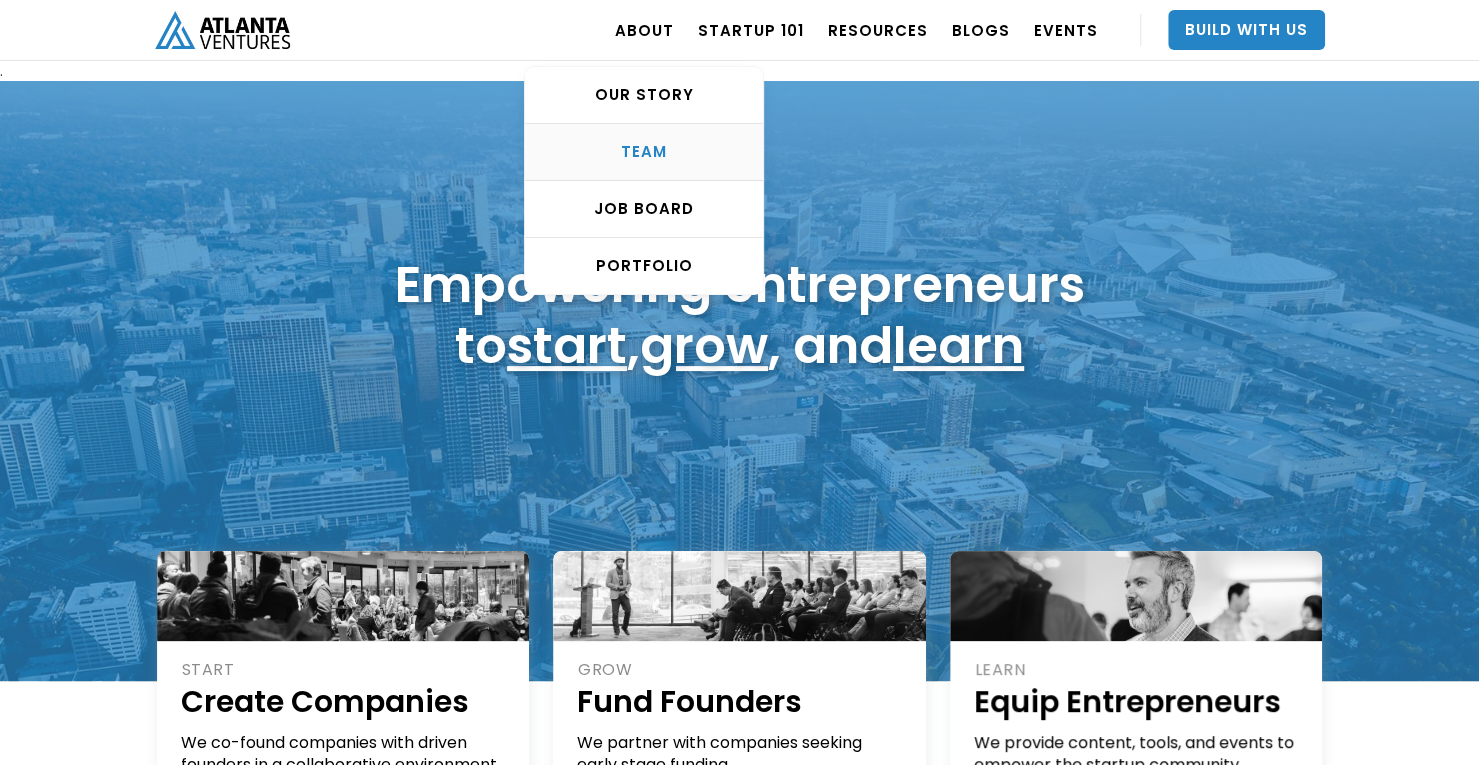 click on "TEAM" at bounding box center (644, 152) 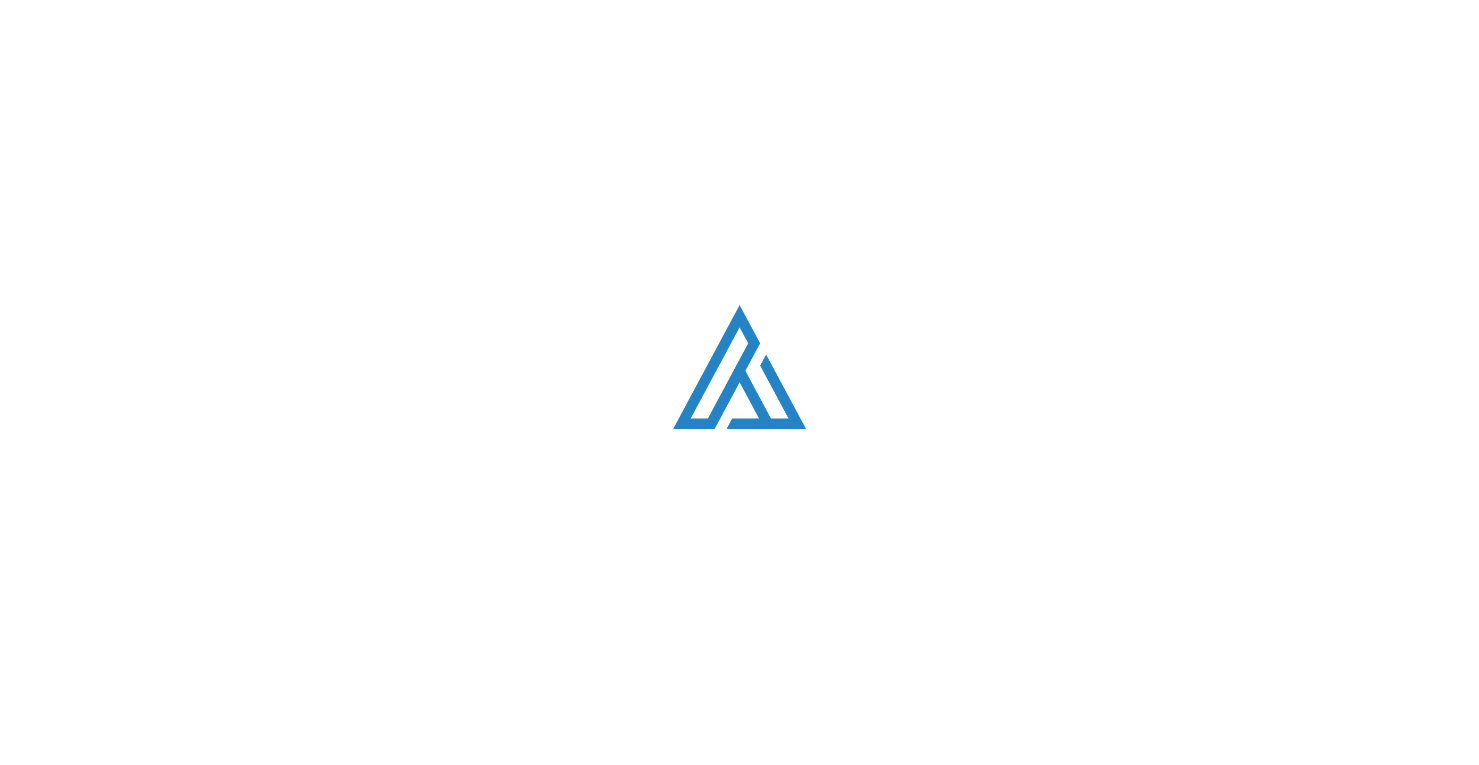 scroll, scrollTop: 2518, scrollLeft: 0, axis: vertical 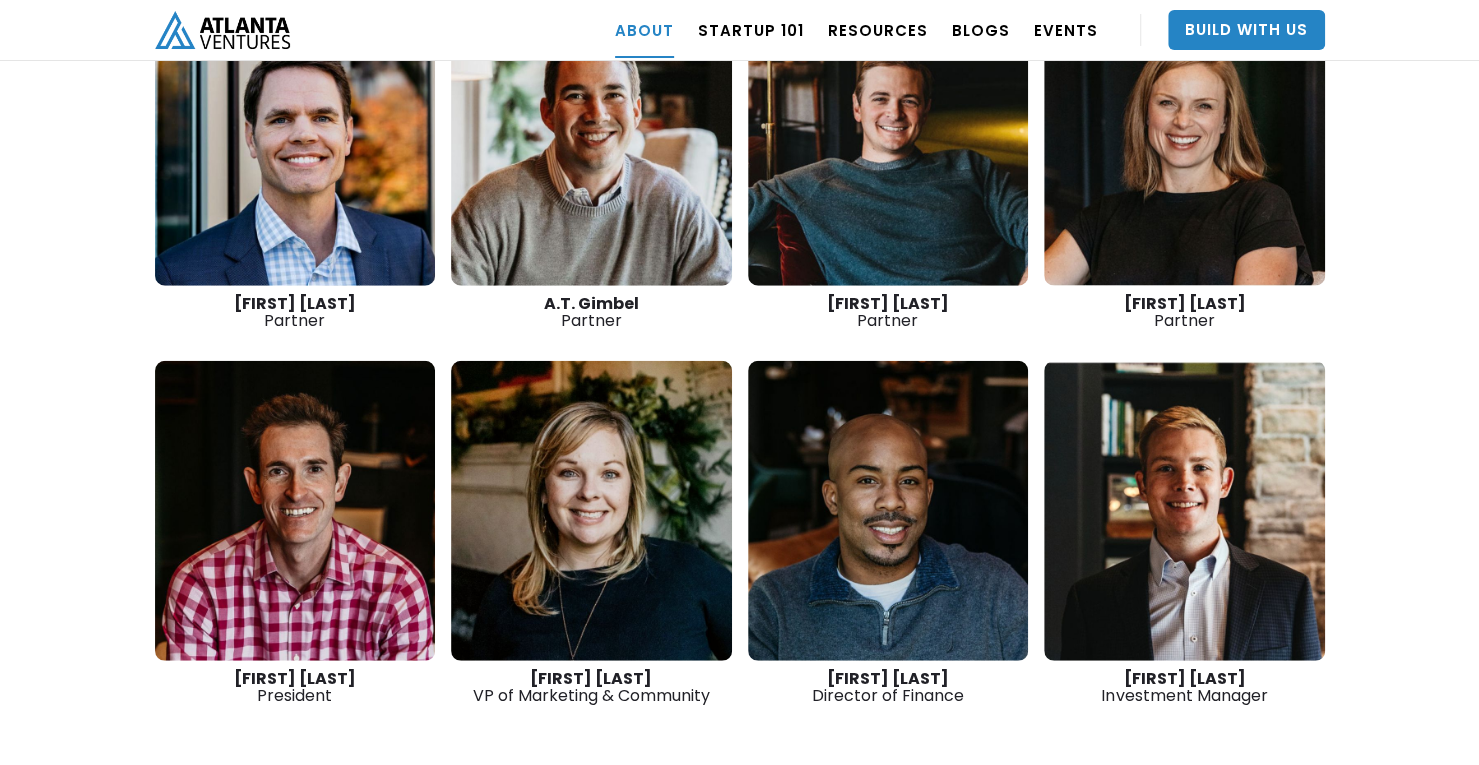 click on "[FIRST] [LAST]" at bounding box center (295, 303) 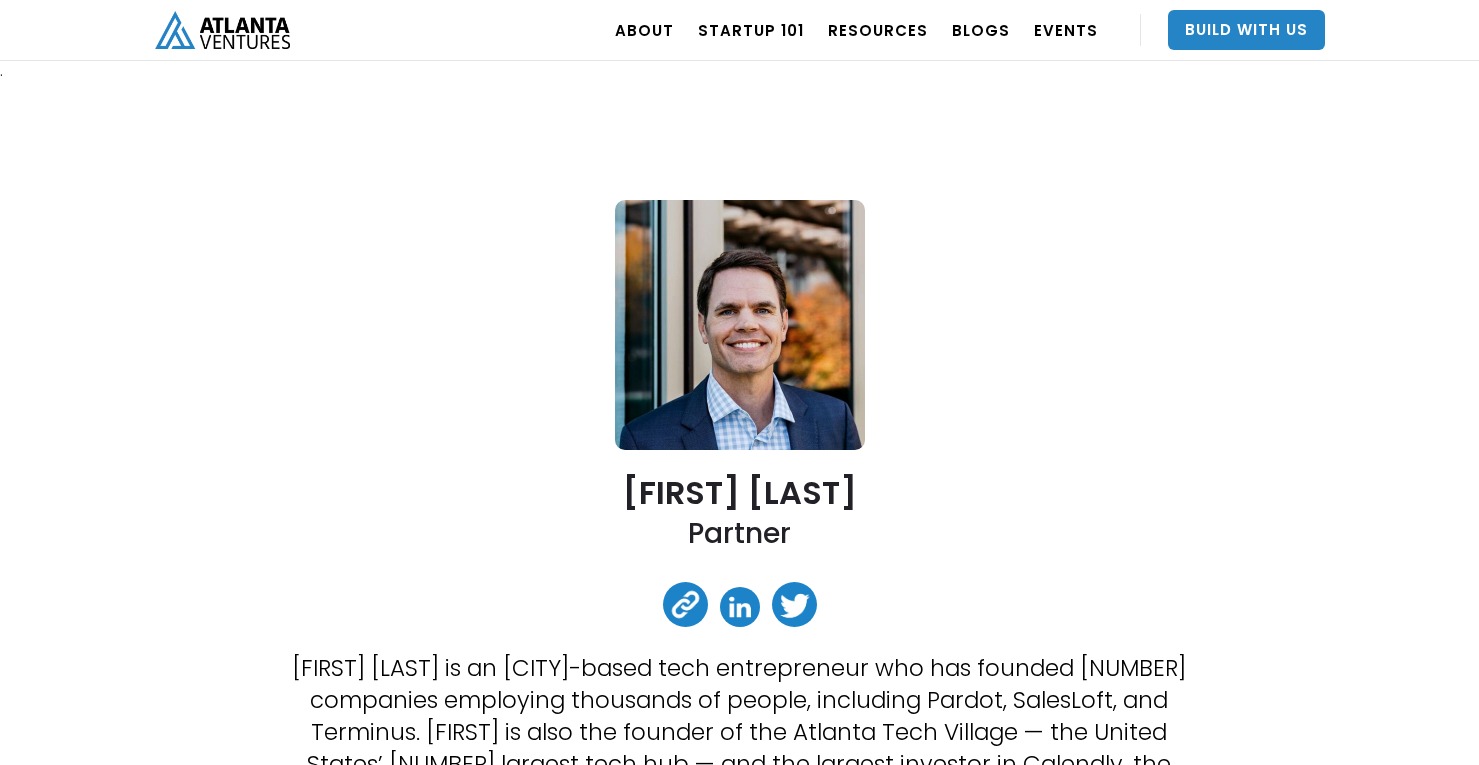 scroll, scrollTop: 0, scrollLeft: 0, axis: both 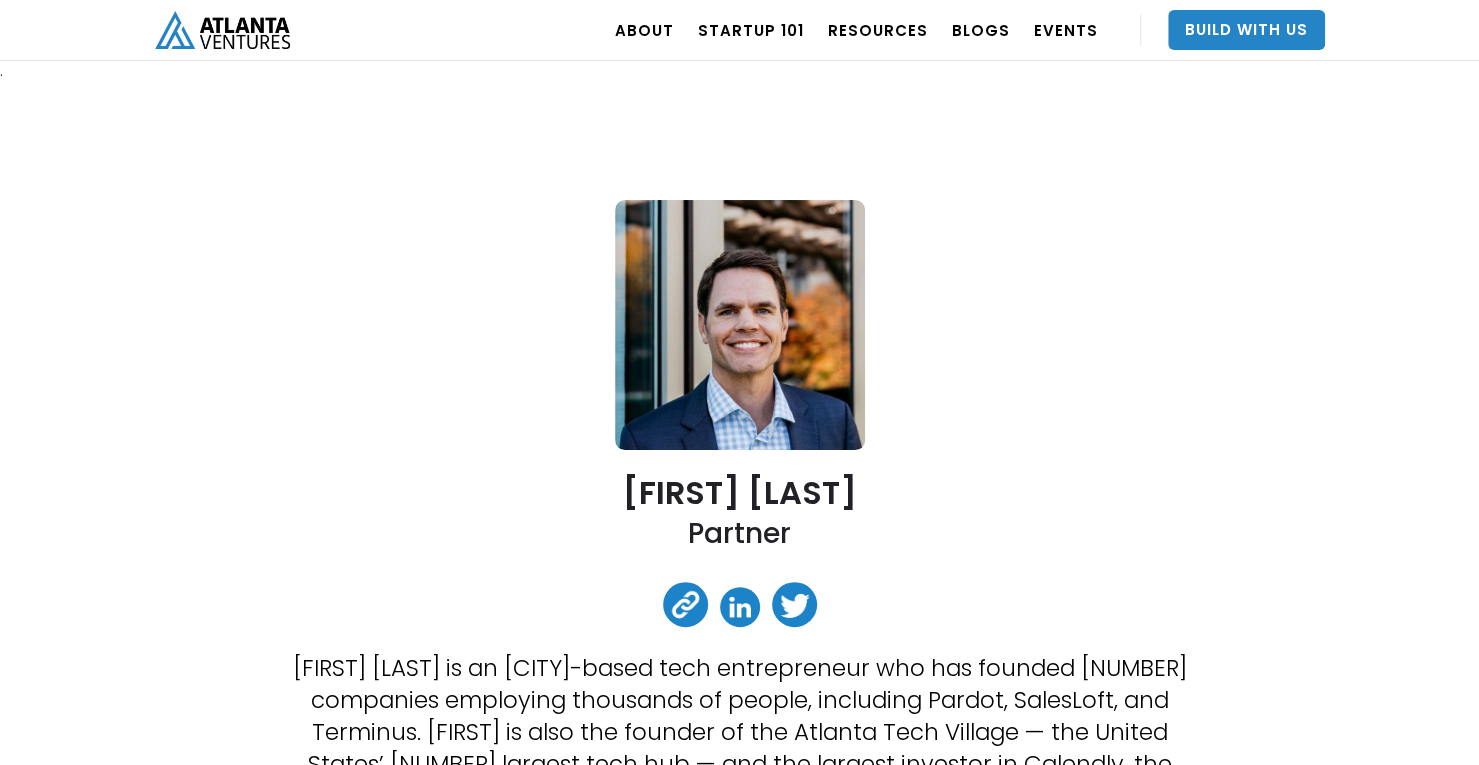 click at bounding box center [740, 607] 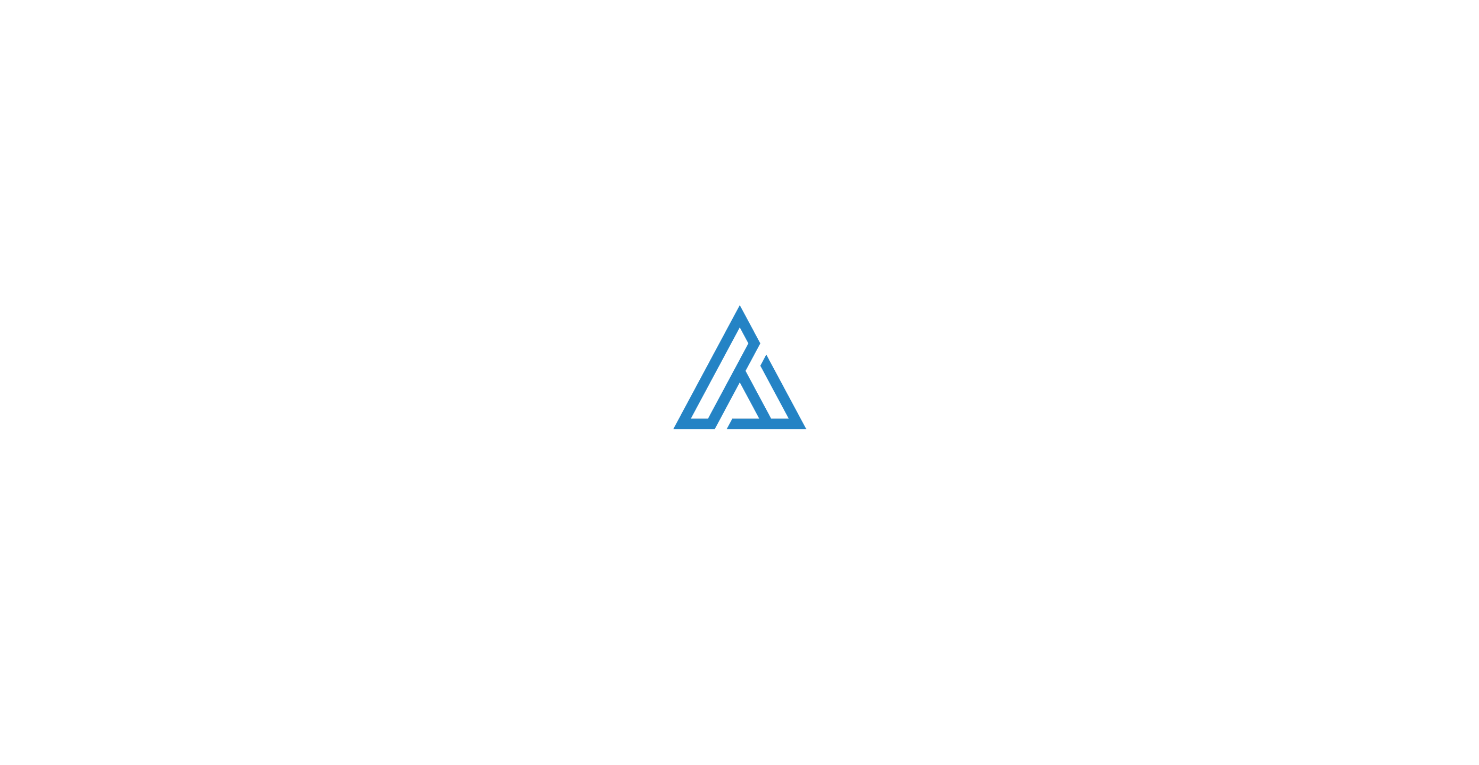 scroll, scrollTop: 2939, scrollLeft: 0, axis: vertical 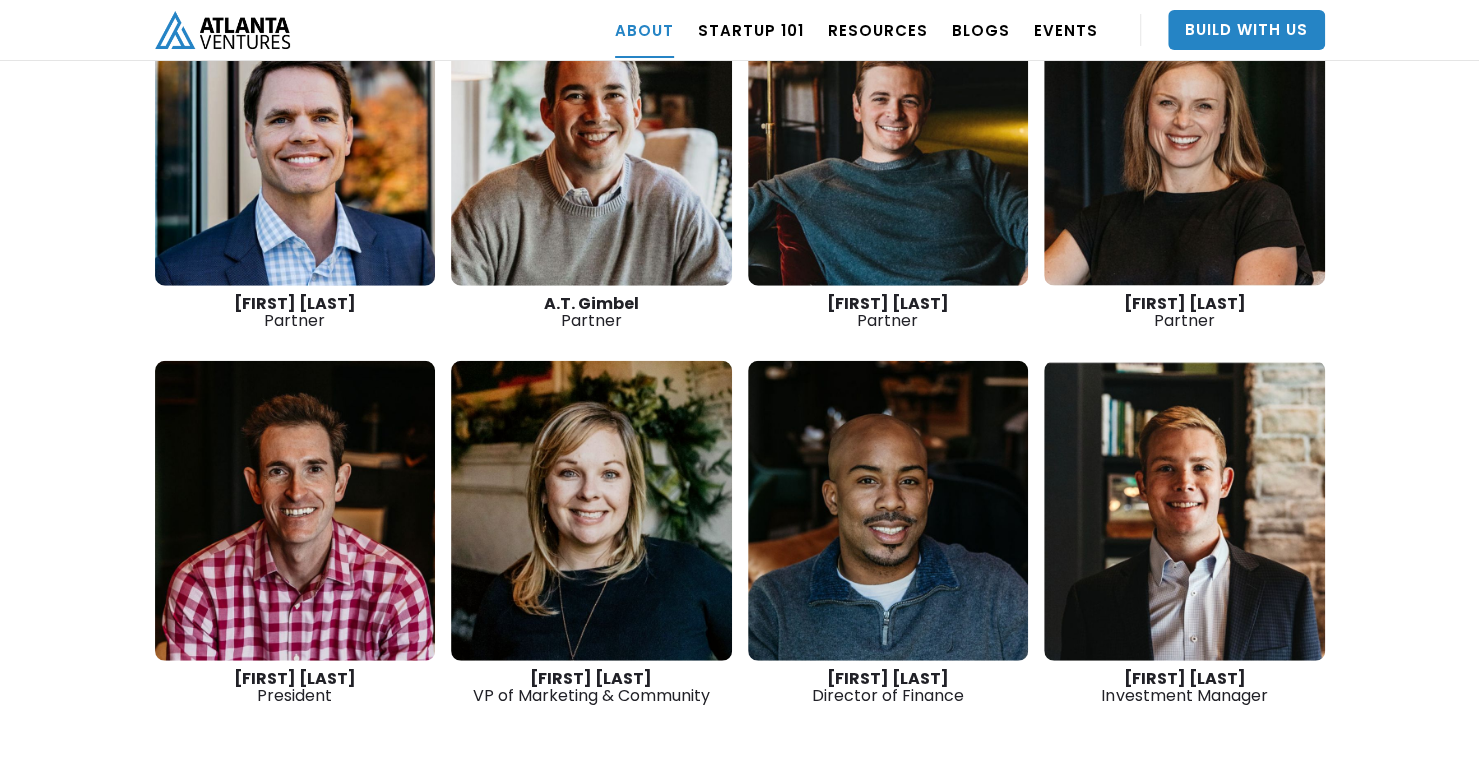 click on "A.T. Gimbel" at bounding box center [591, 303] 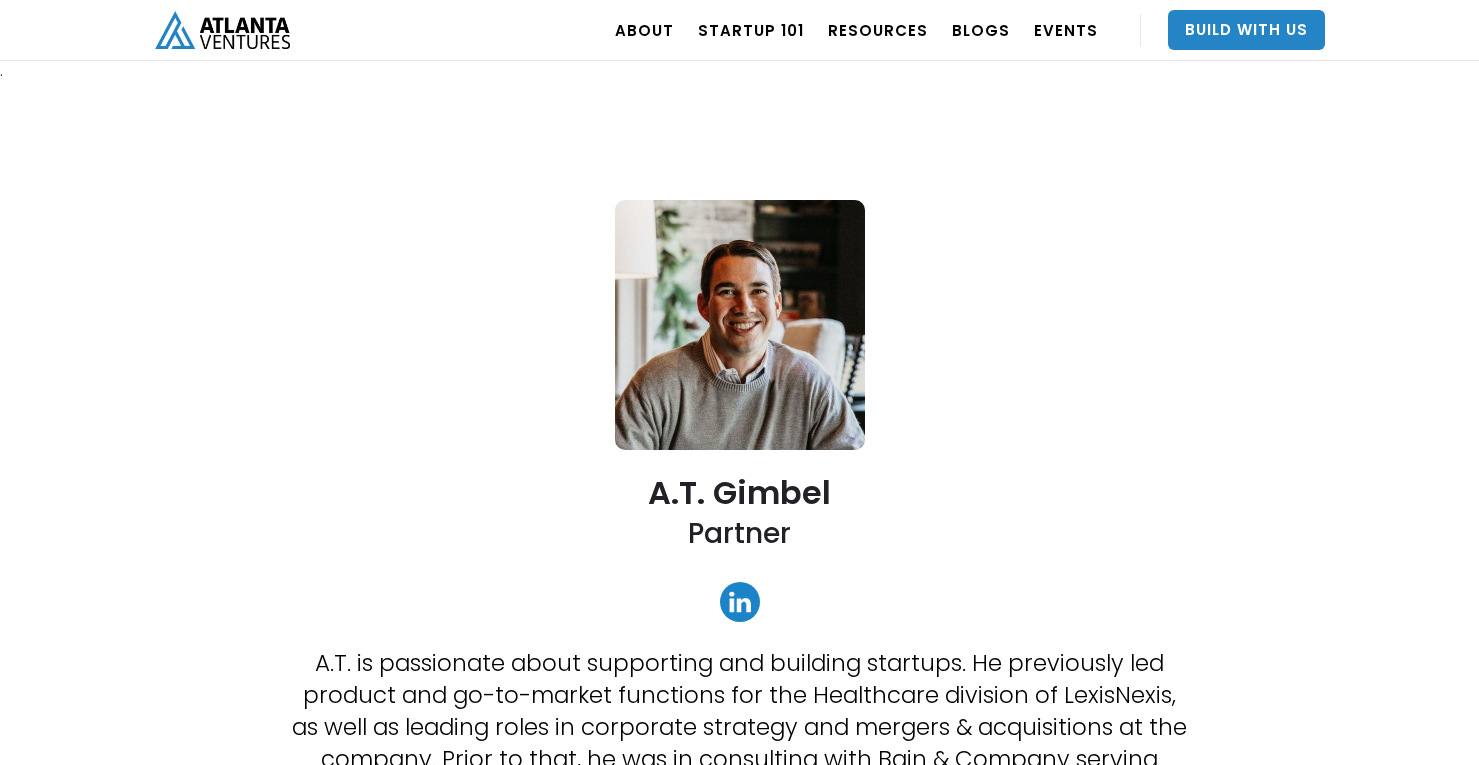 scroll, scrollTop: 0, scrollLeft: 0, axis: both 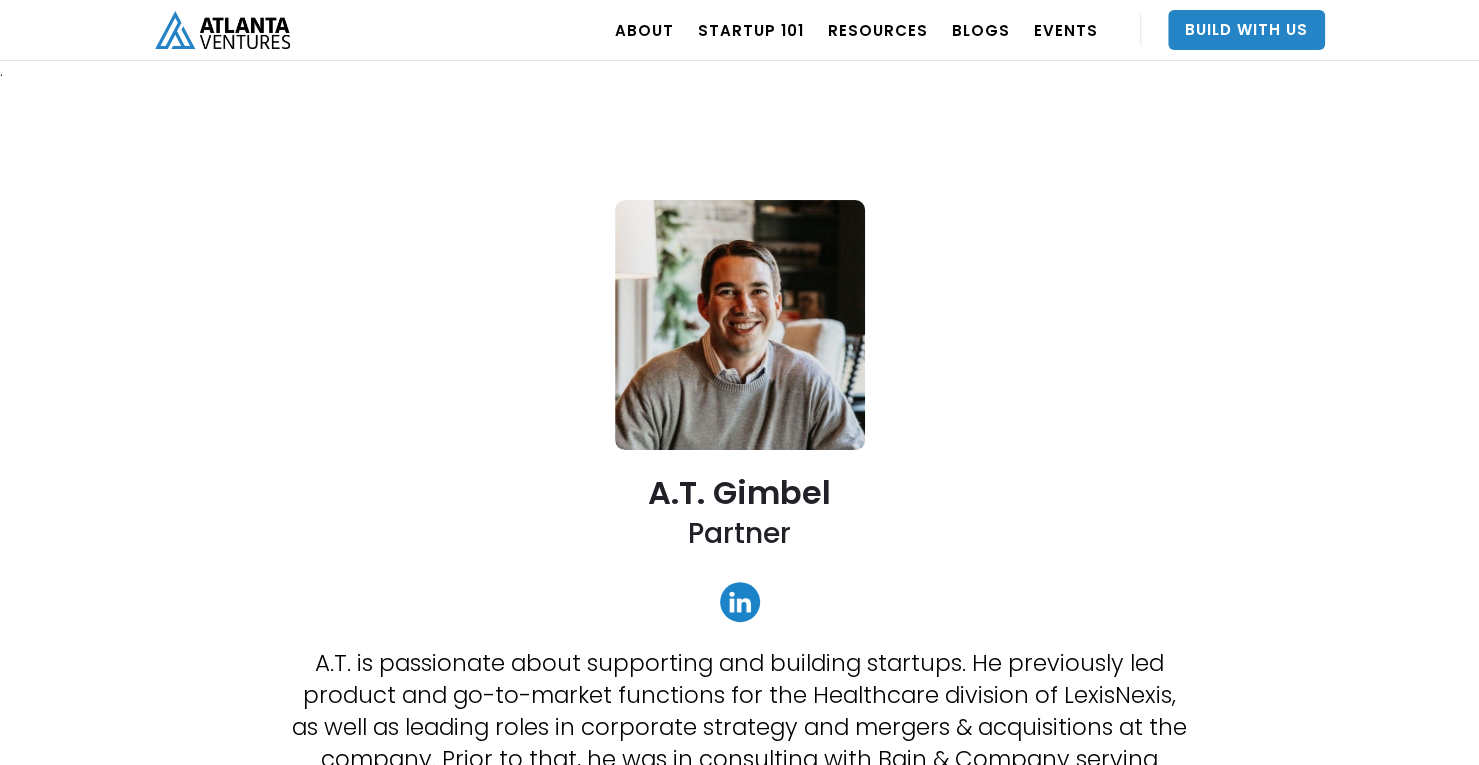click at bounding box center [740, 602] 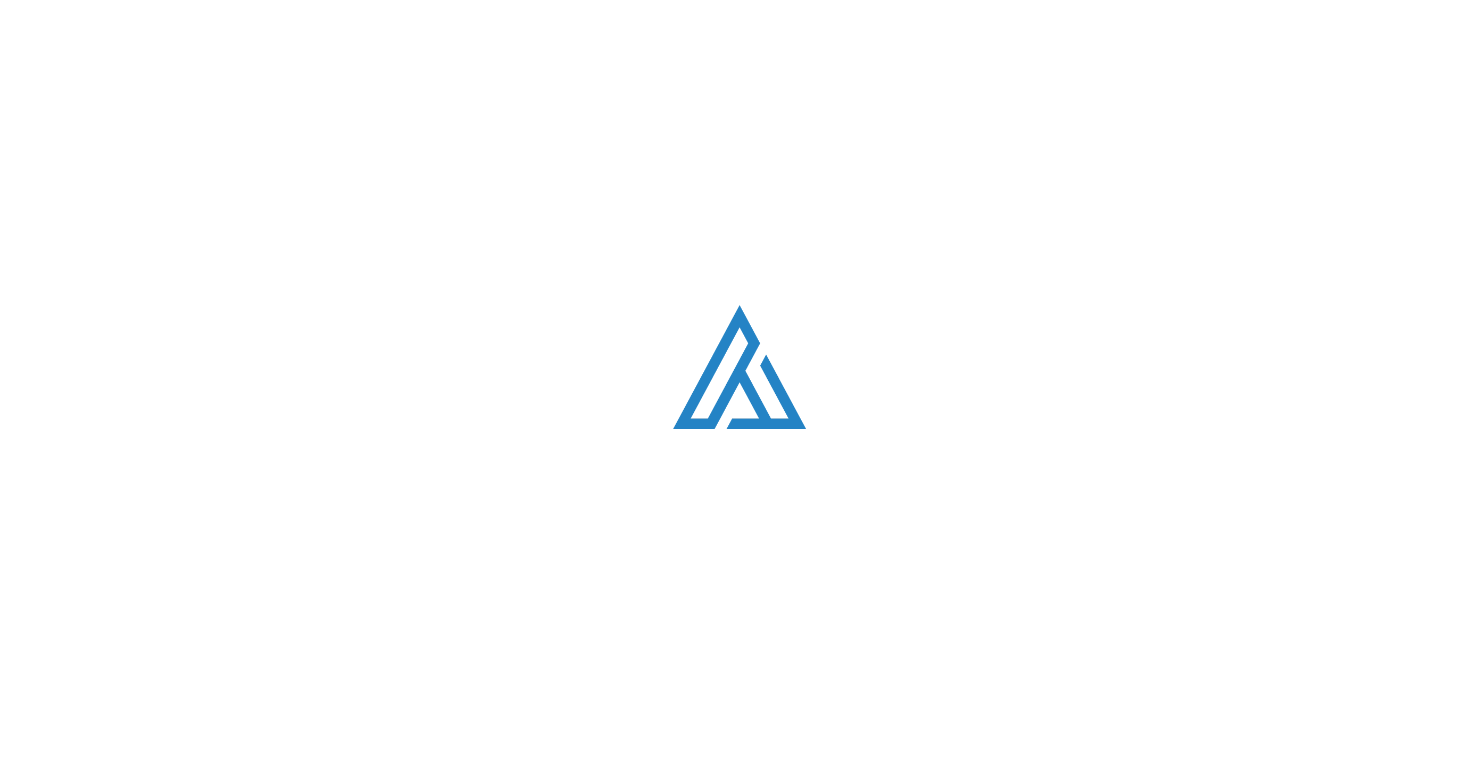 scroll, scrollTop: 2939, scrollLeft: 0, axis: vertical 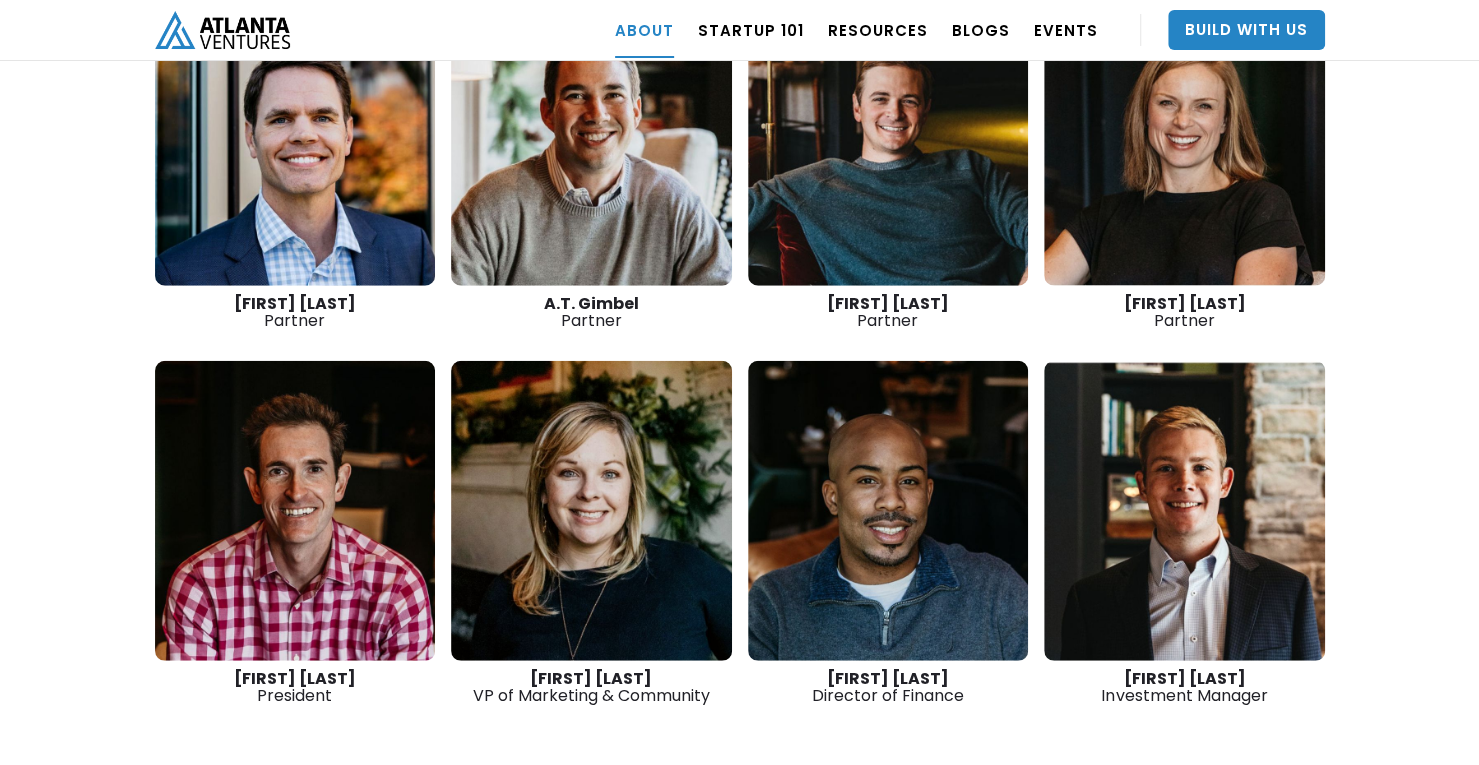 click at bounding box center [888, 136] 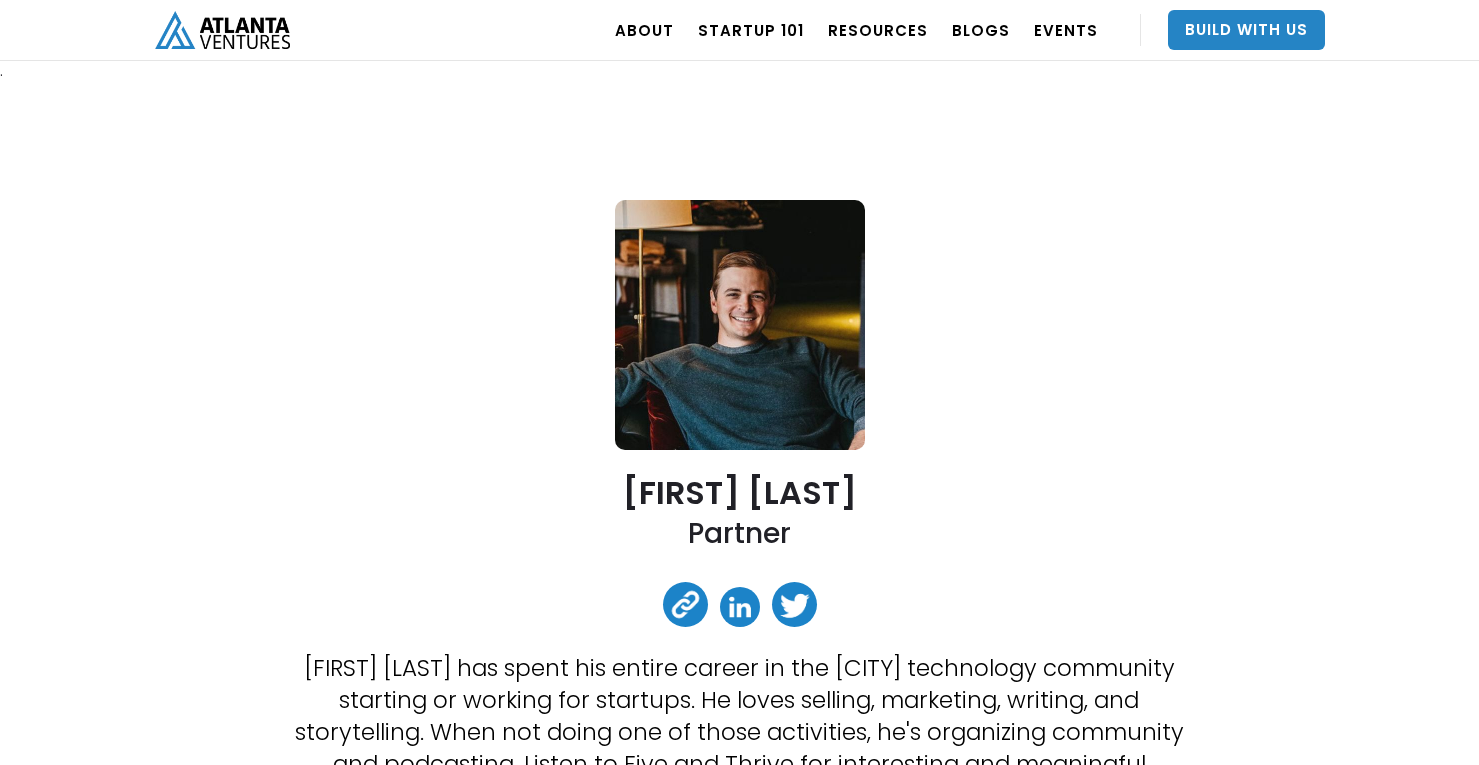 scroll, scrollTop: 0, scrollLeft: 0, axis: both 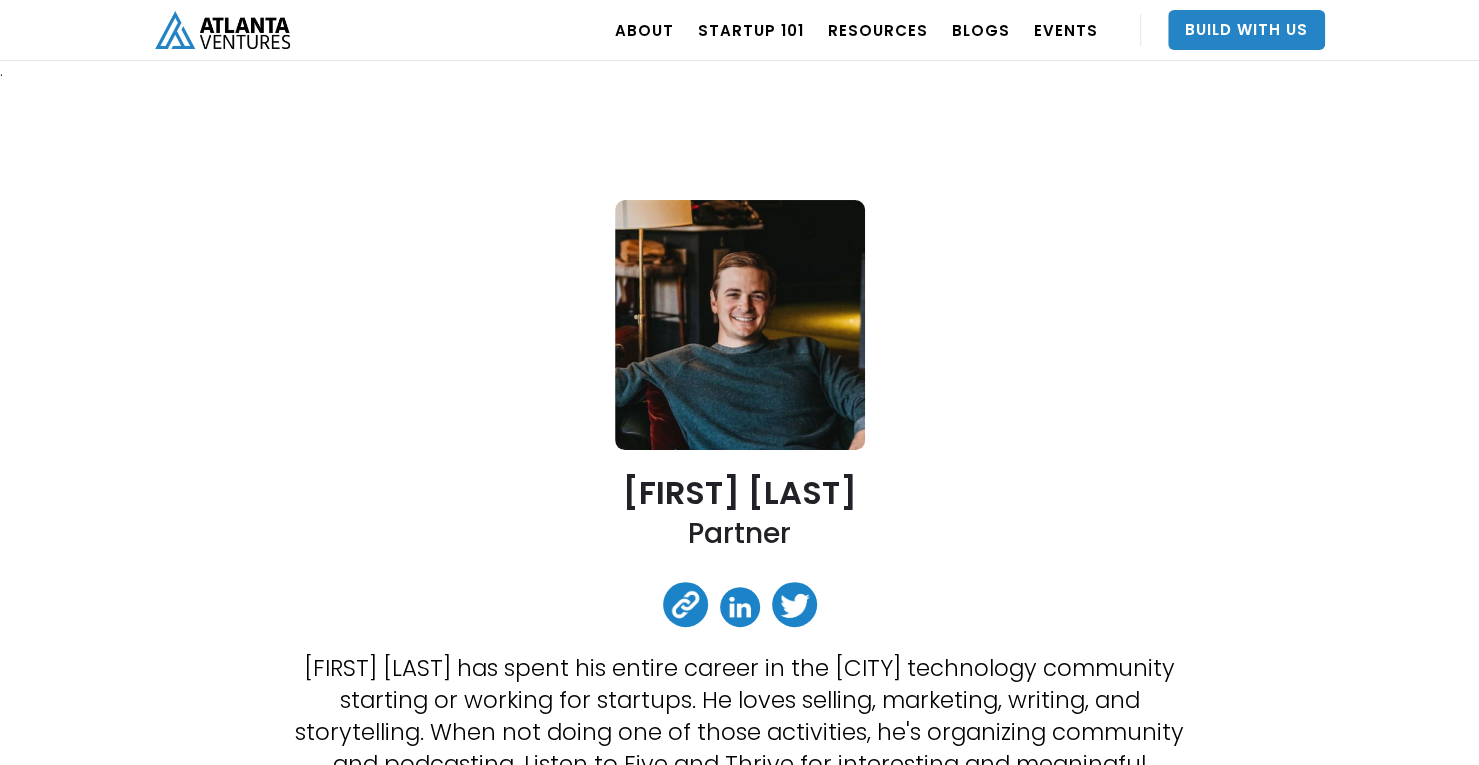 click at bounding box center [740, 607] 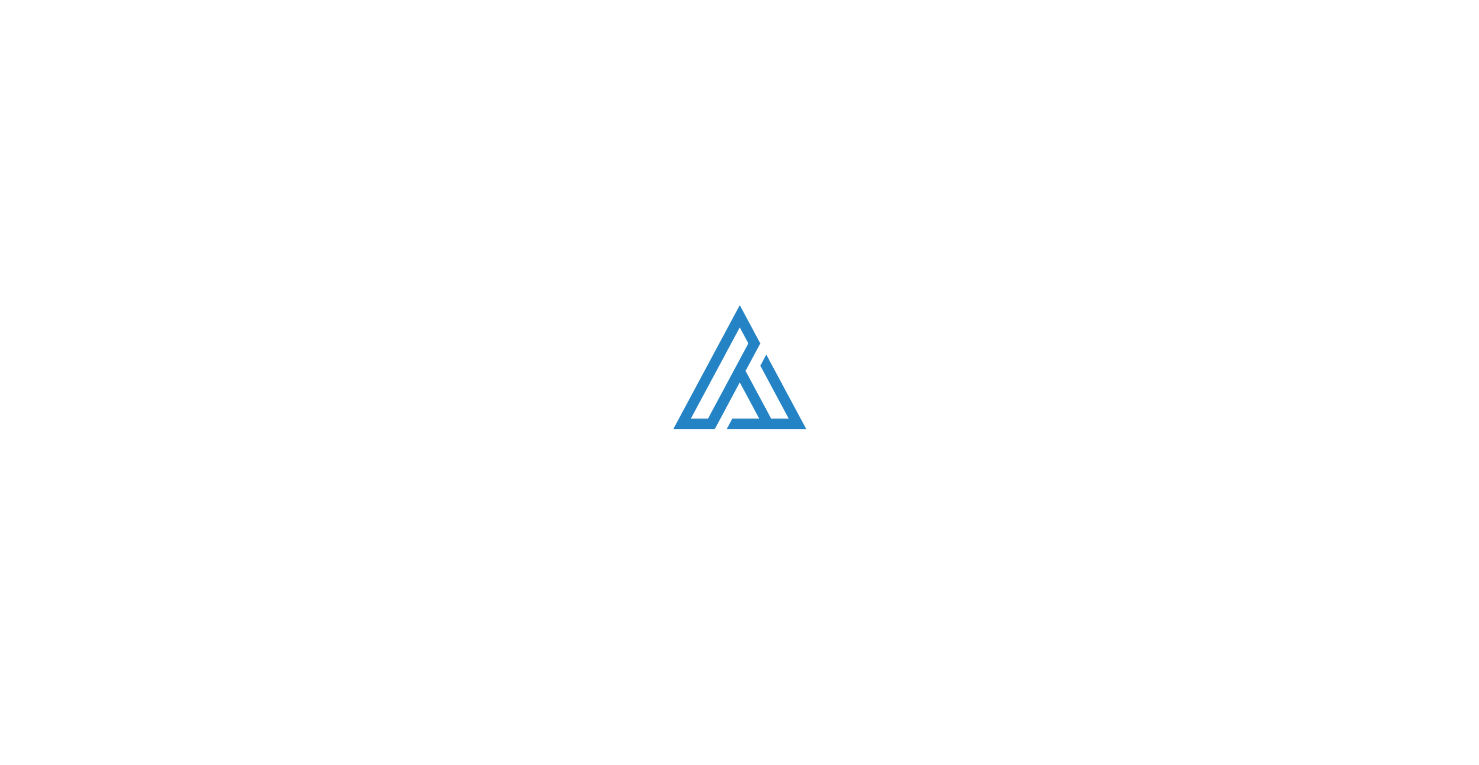 scroll, scrollTop: 2939, scrollLeft: 0, axis: vertical 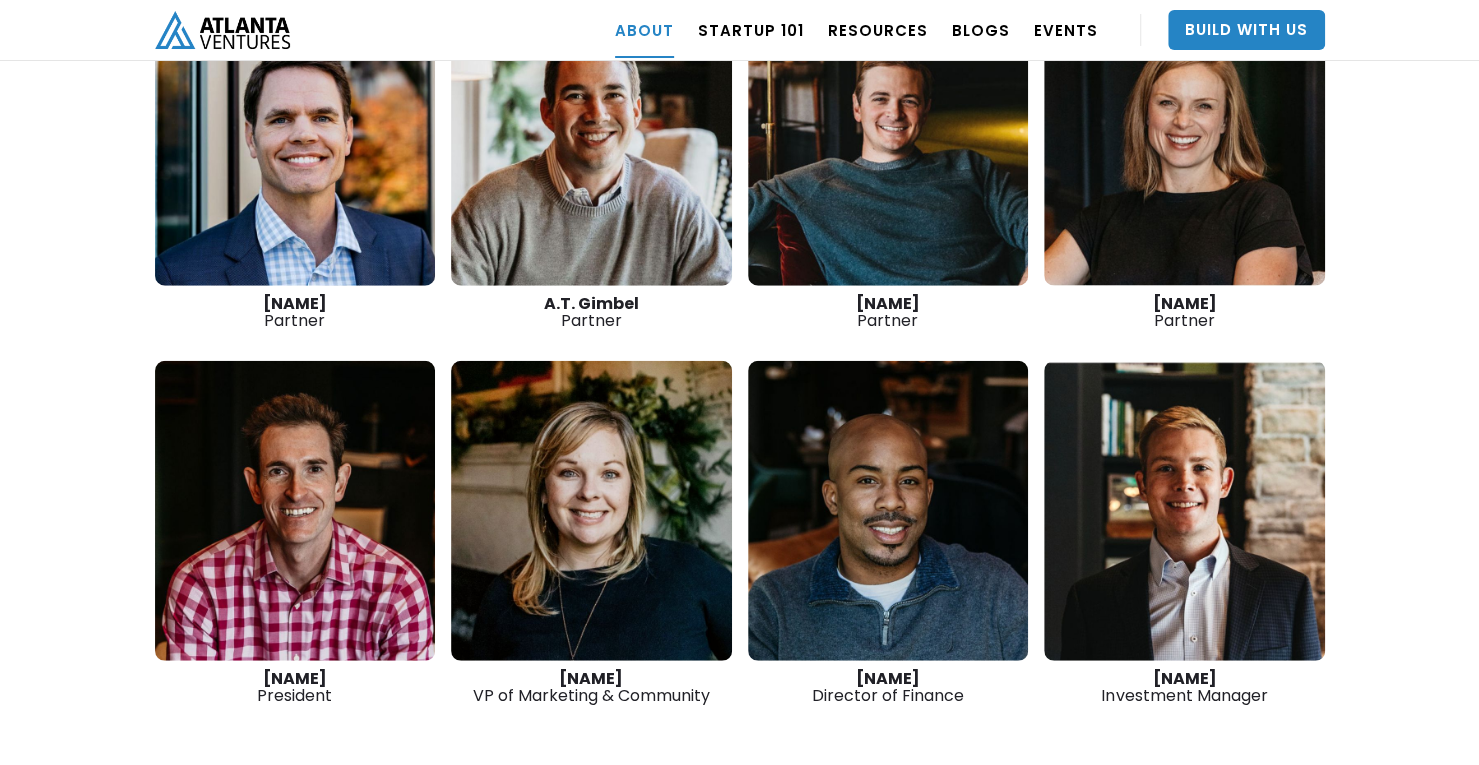 click at bounding box center [1184, 136] 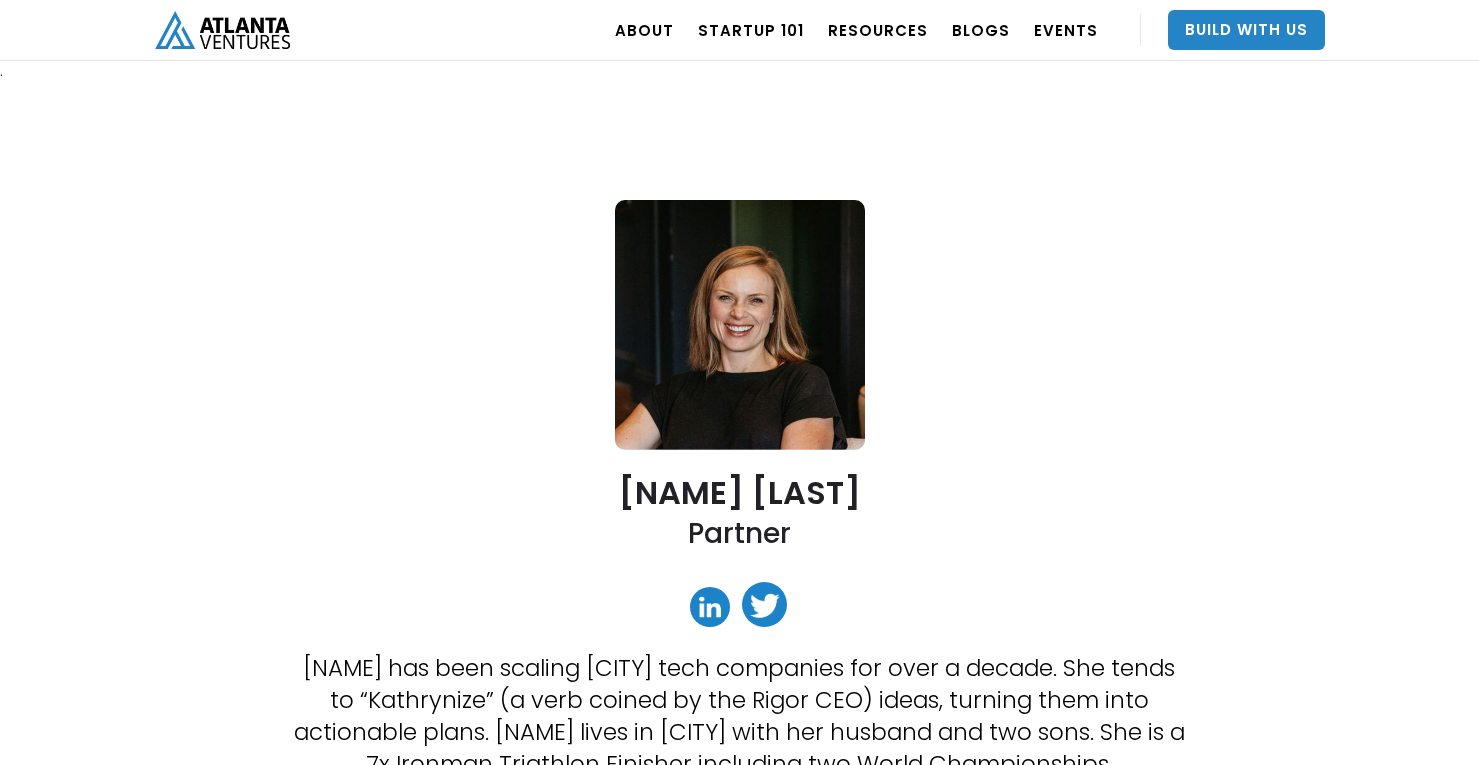 scroll, scrollTop: 0, scrollLeft: 0, axis: both 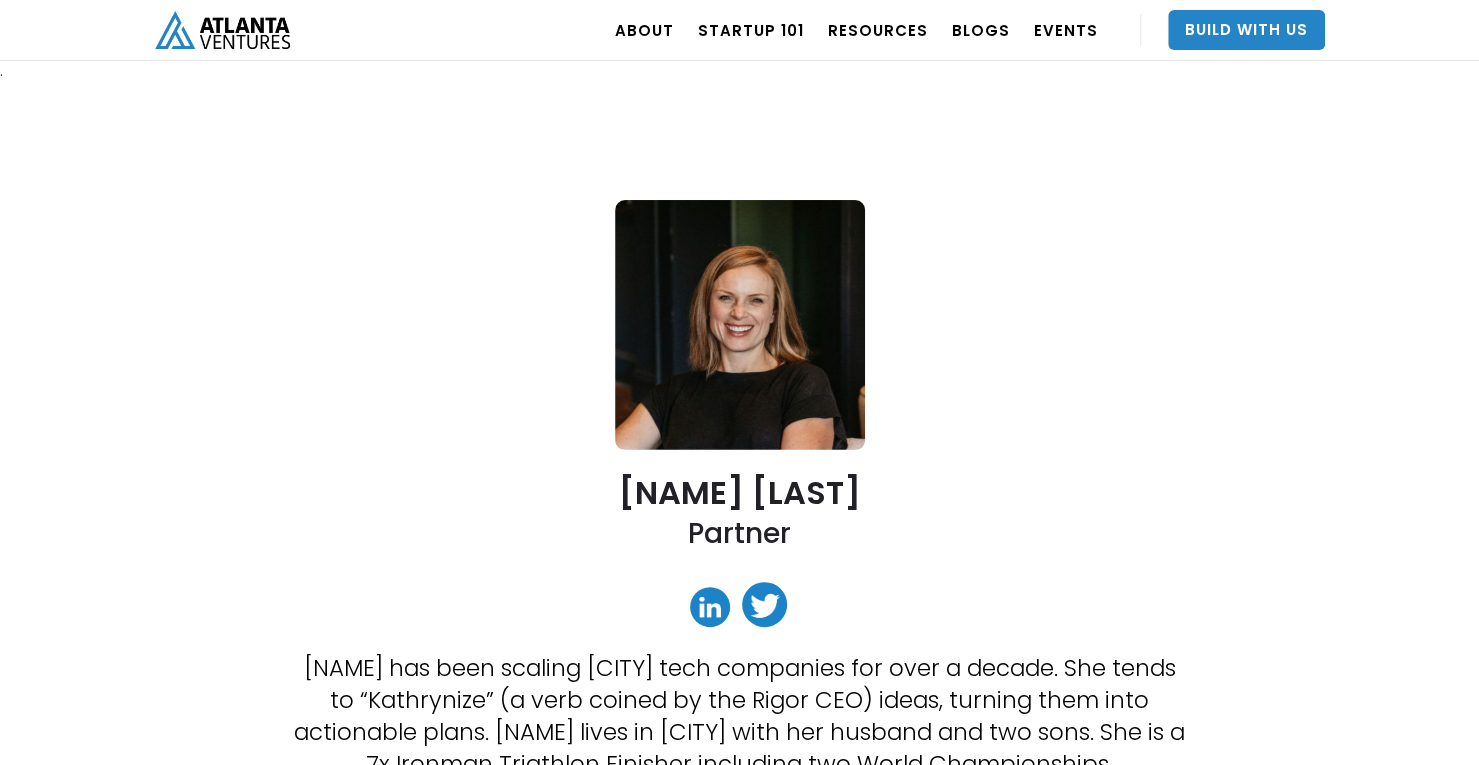 click at bounding box center (710, 607) 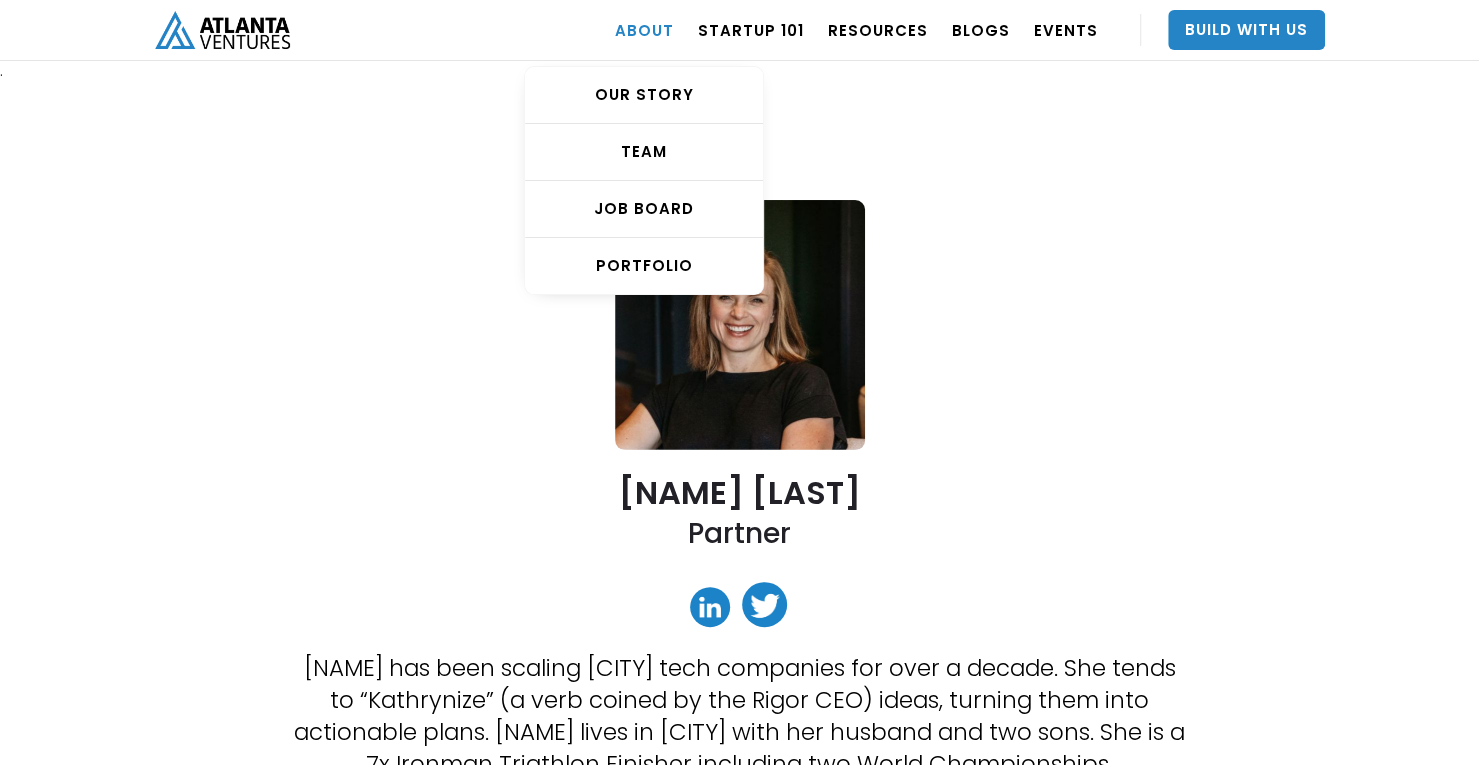 click on "ABOUT" at bounding box center [644, 30] 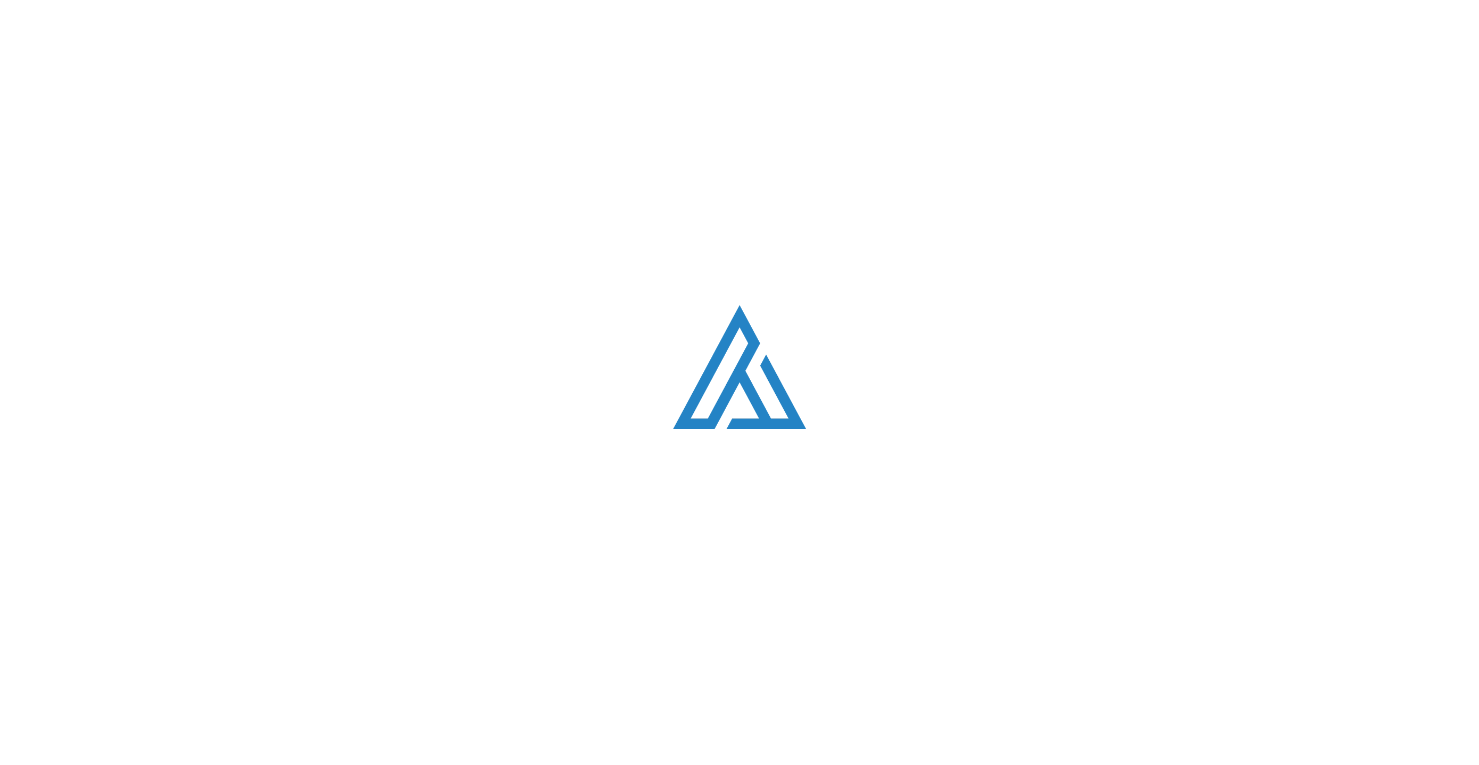 scroll, scrollTop: 0, scrollLeft: 0, axis: both 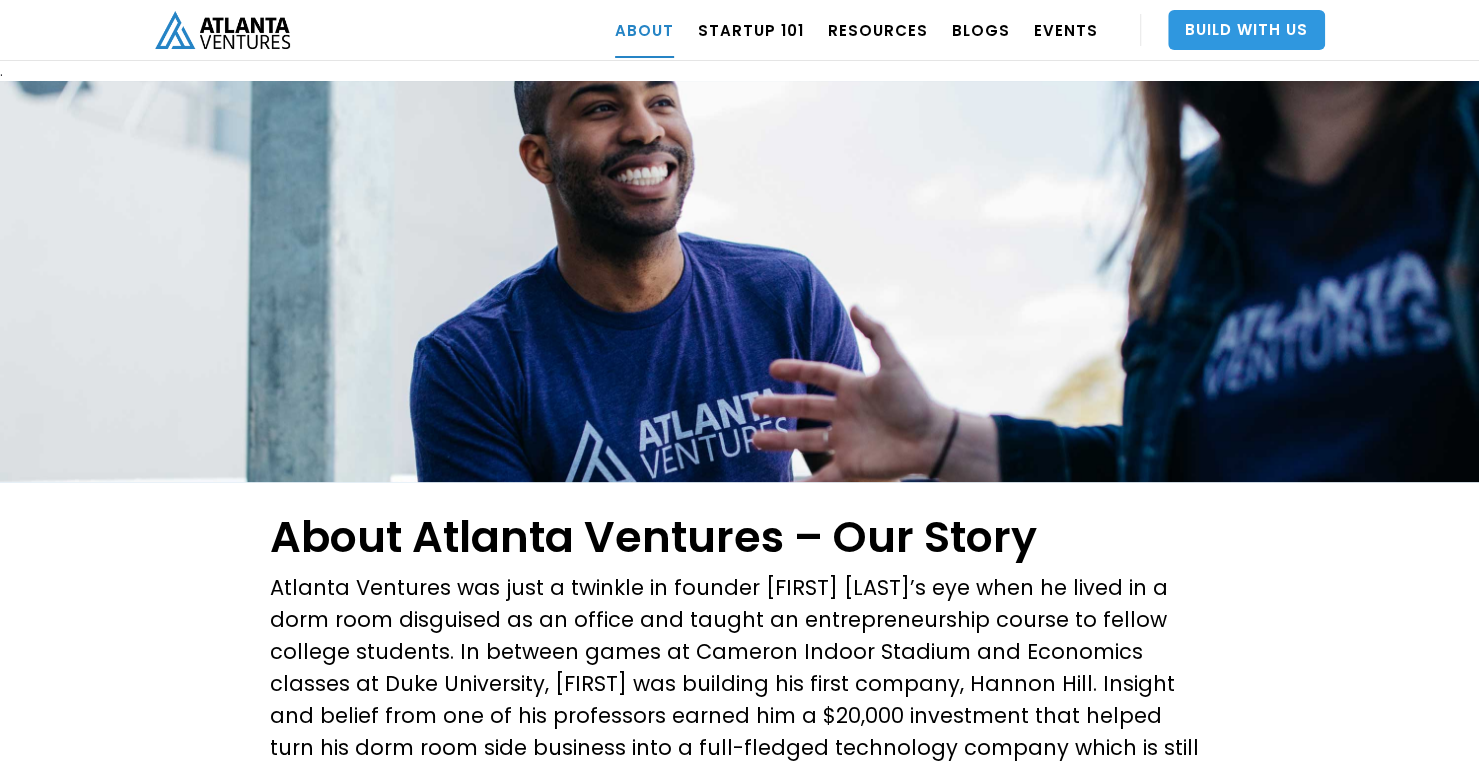 click on "Build With Us" at bounding box center (1246, 30) 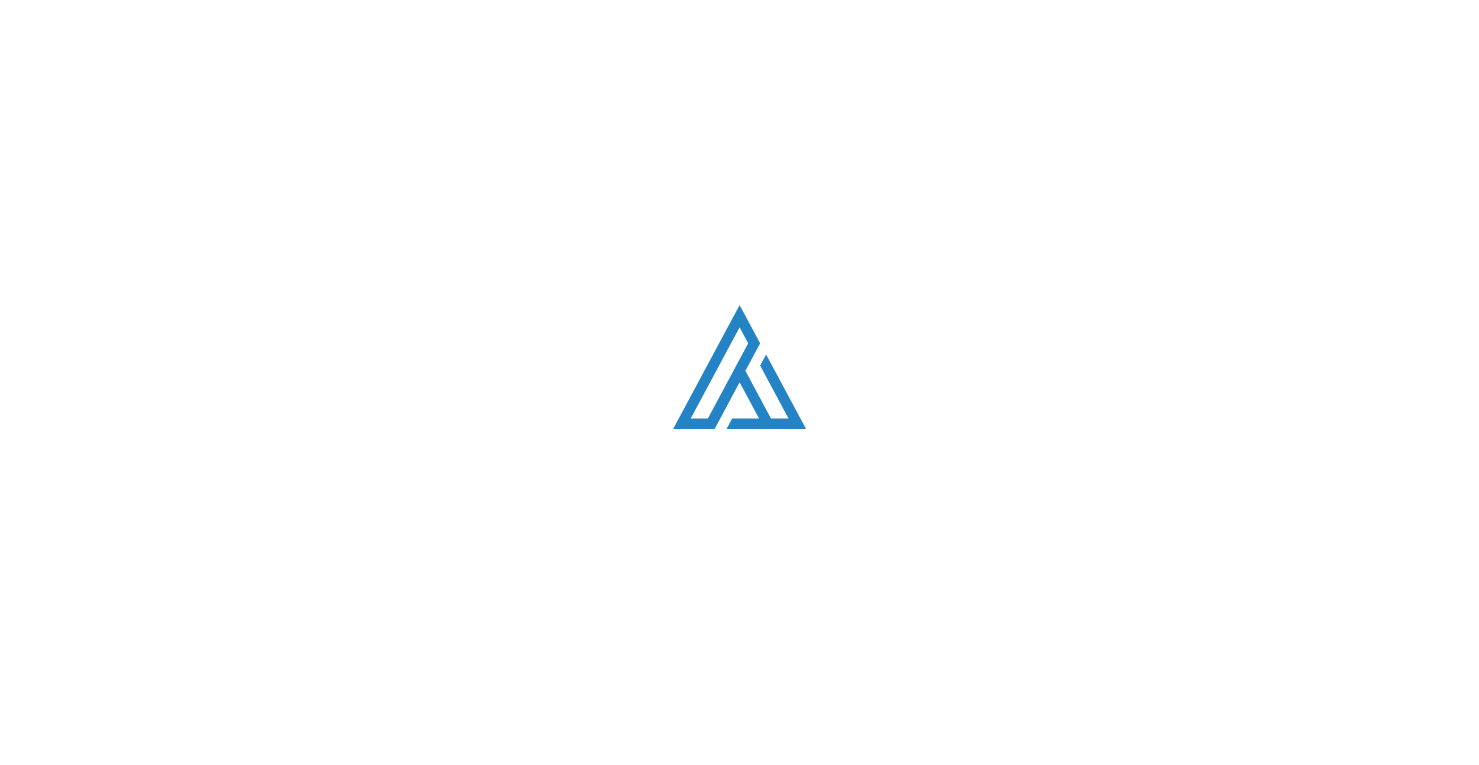 scroll, scrollTop: 0, scrollLeft: 0, axis: both 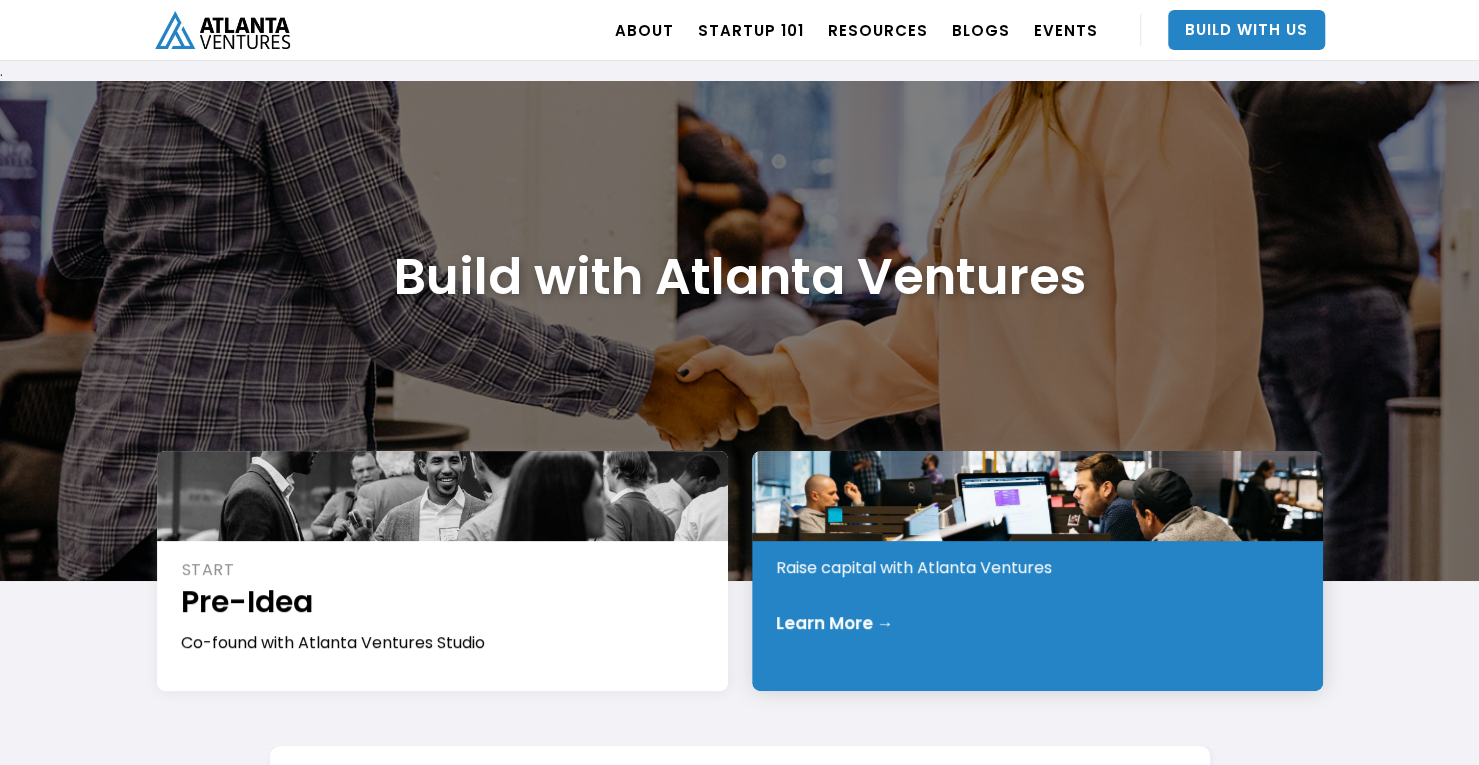 click on "INVEST Early Stage Raise capital with Atlanta Ventures Learn More →" at bounding box center (1037, 571) 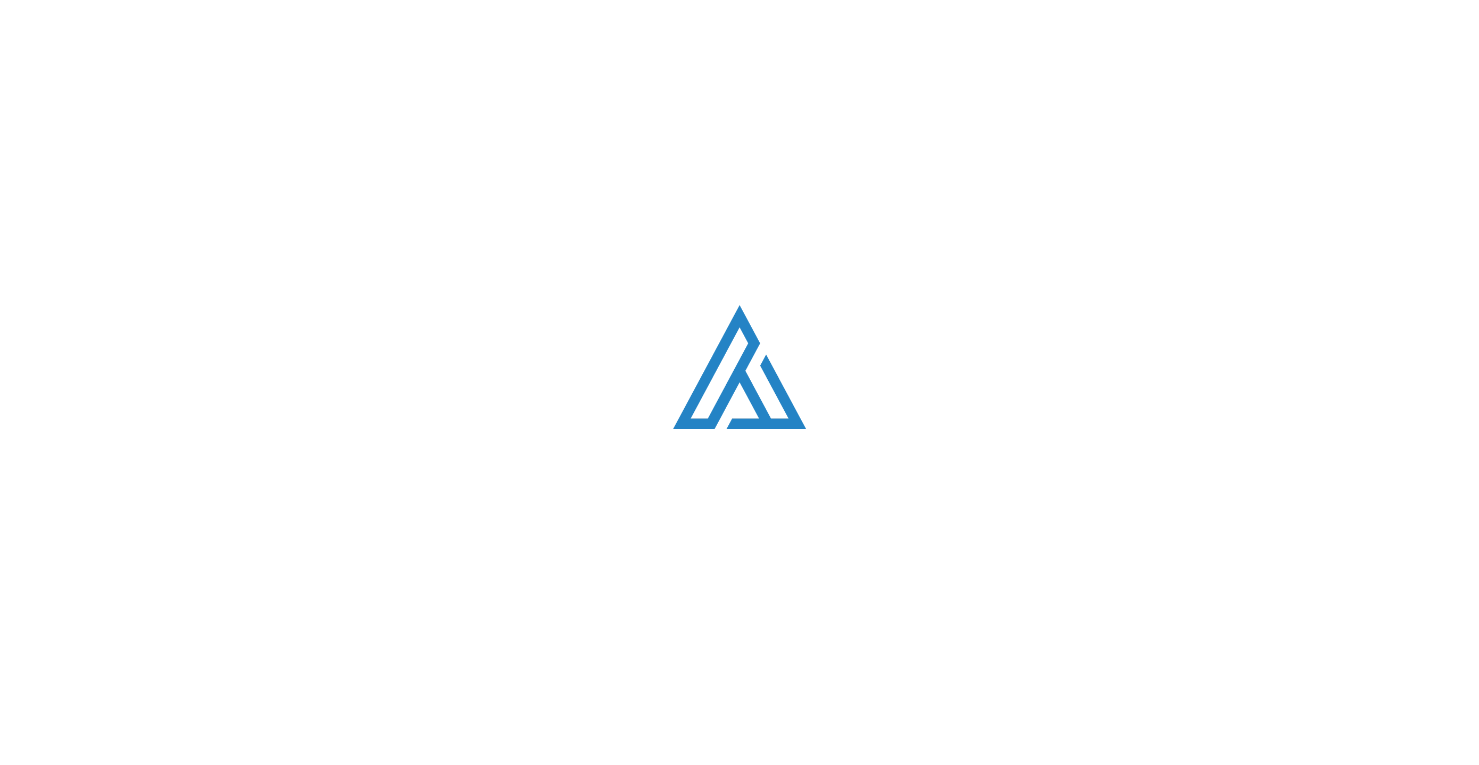 scroll, scrollTop: 0, scrollLeft: 0, axis: both 